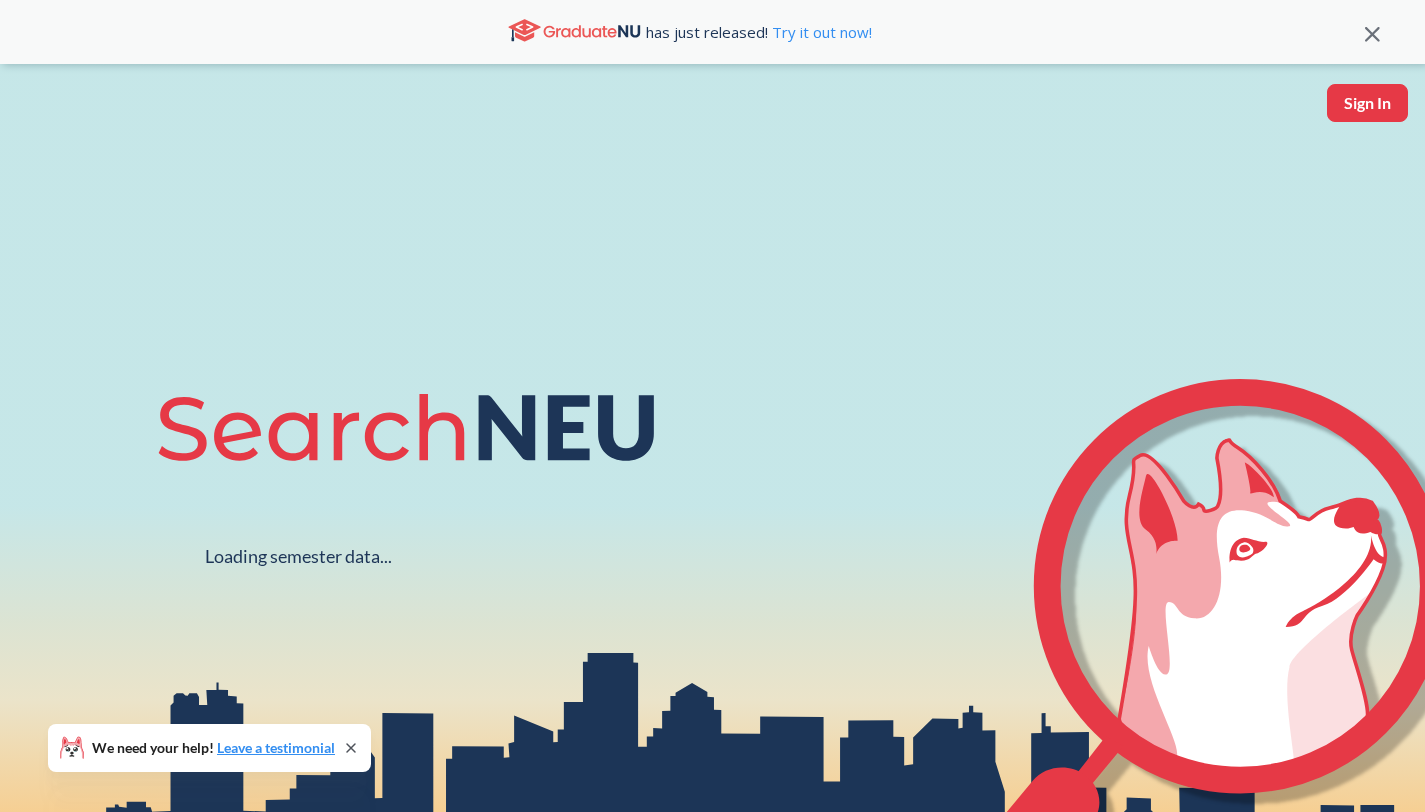 scroll, scrollTop: 0, scrollLeft: 0, axis: both 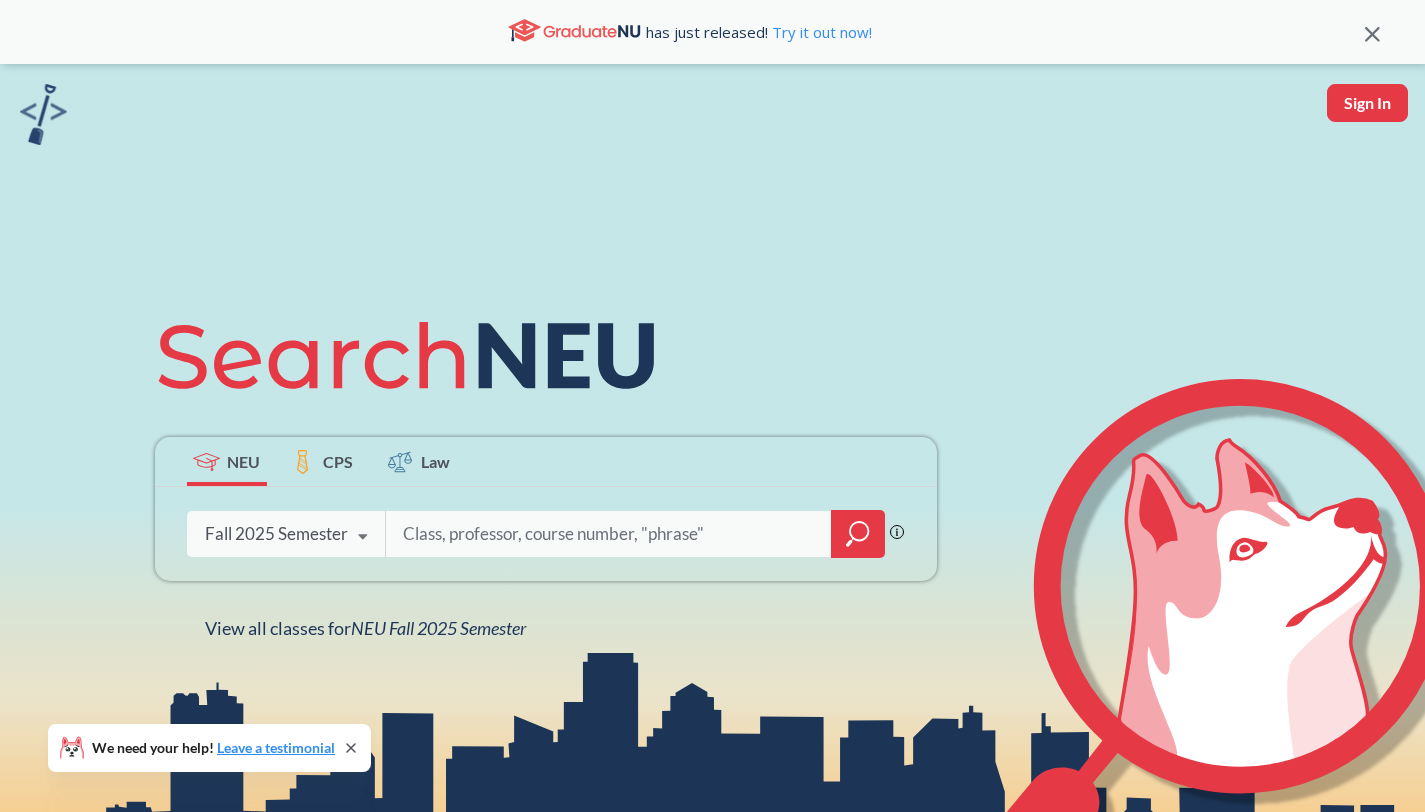click on "Fall 2025 Semester" at bounding box center [276, 534] 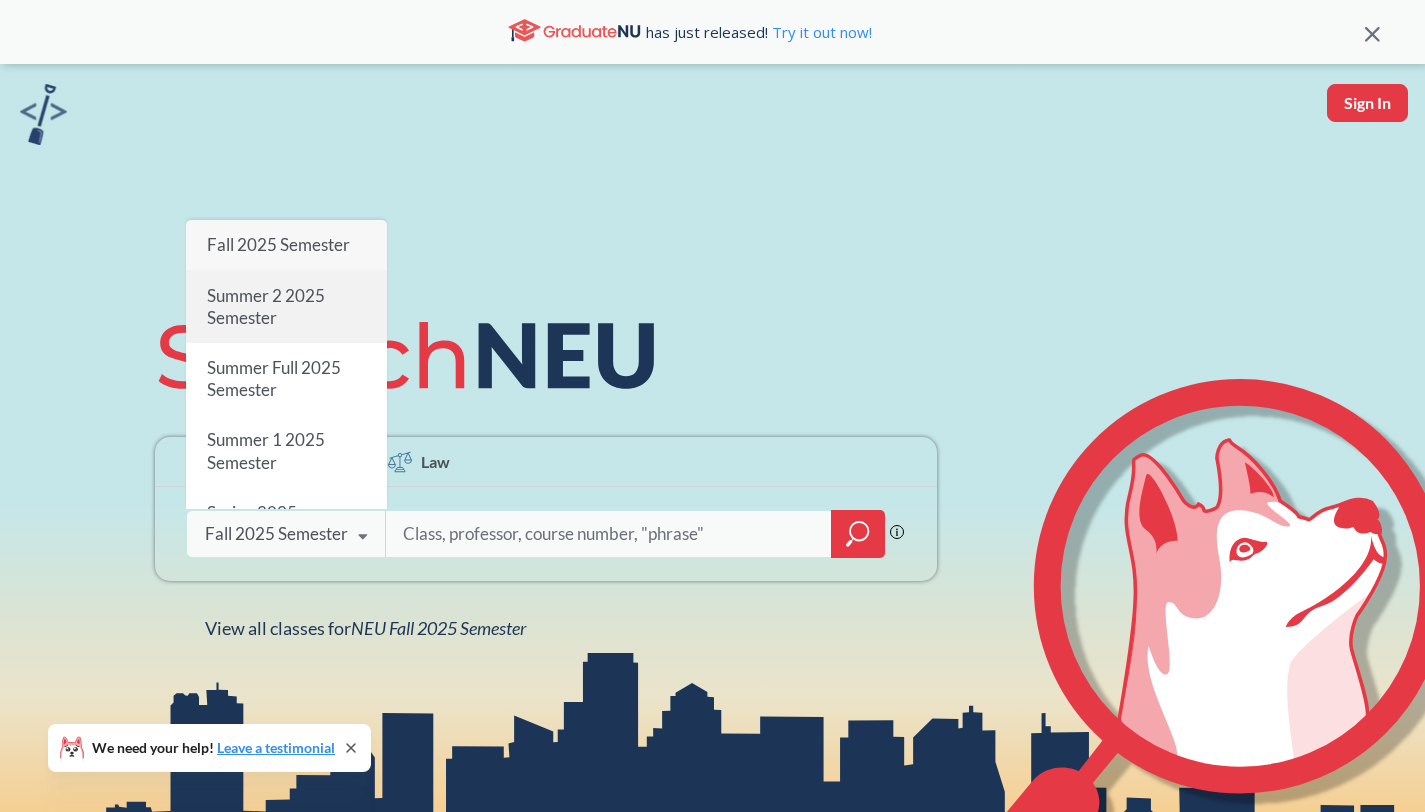 click on "Summer 2 2025 Semester" at bounding box center [286, 307] 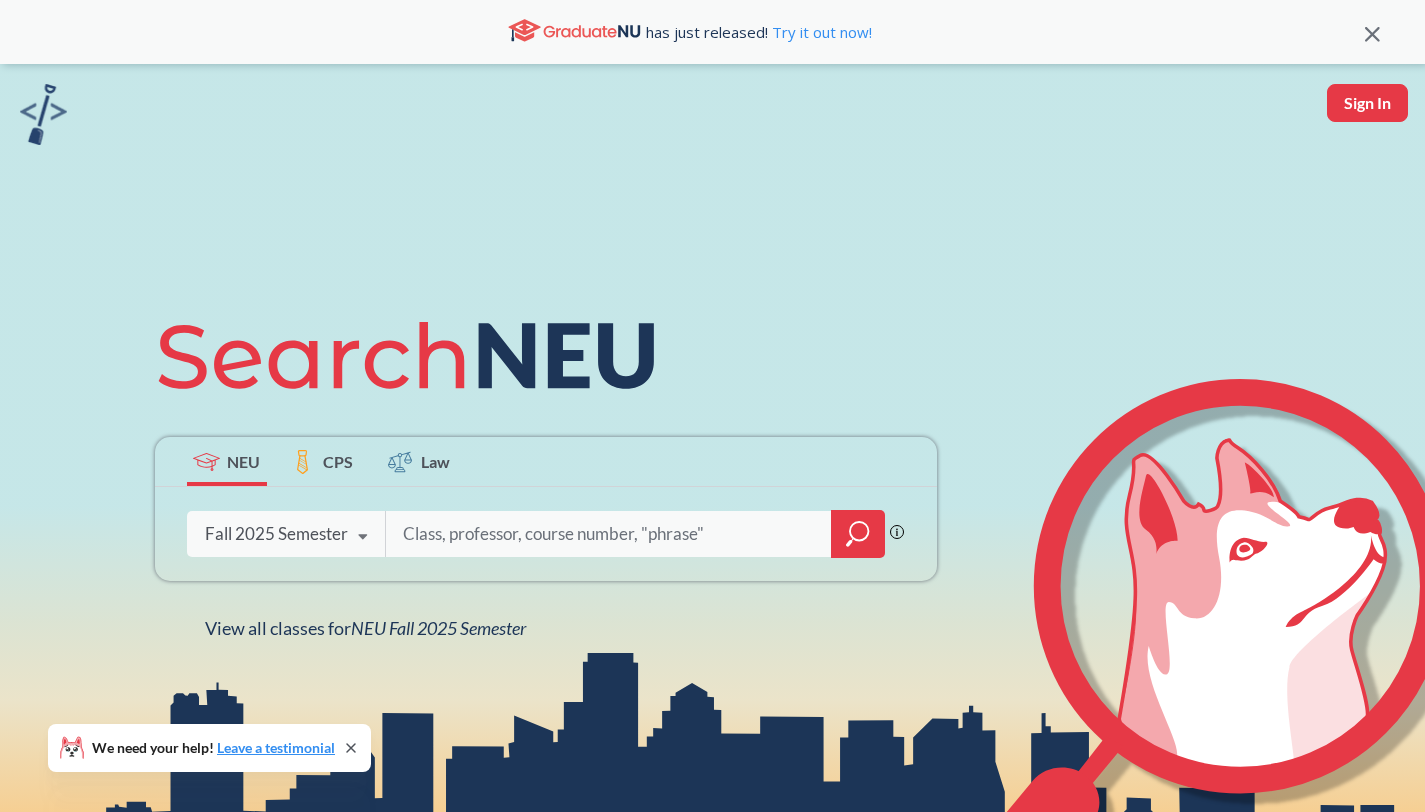 click on "Fall 2025 Semester Fall 2025 Semester Summer 2 2025 Semester Summer Full 2025 Semester Summer 1 2025 Semester Spring 2025 Semester Fall 2024 Semester Summer 2 2024 Semester Summer Full 2024 Semester Summer 1 2024 Semester Spring 2024 Semester Fall 2023 Semester Summer 2 2023 Semester Summer Full 2023 Semester Summer 1 2023 Semester Spring 2023 Semester Fall 2022 Semester Summer 2 2022 Semester Summer Full 2022 Semester Summer 1 2022 Semester Spring 2022 Semester Fall 2021 Semester Summer 2 2021 Semester Summer Full 2021 Semester Summer 1 2021 Semester Spring 2021 Semester Fall 2020 Semester Summer 2 2020 Semester Summer Full 2020 Semester Summer 1 2020 Semester Spring 2020 Semester Fall 2019 Semester" at bounding box center [286, 534] 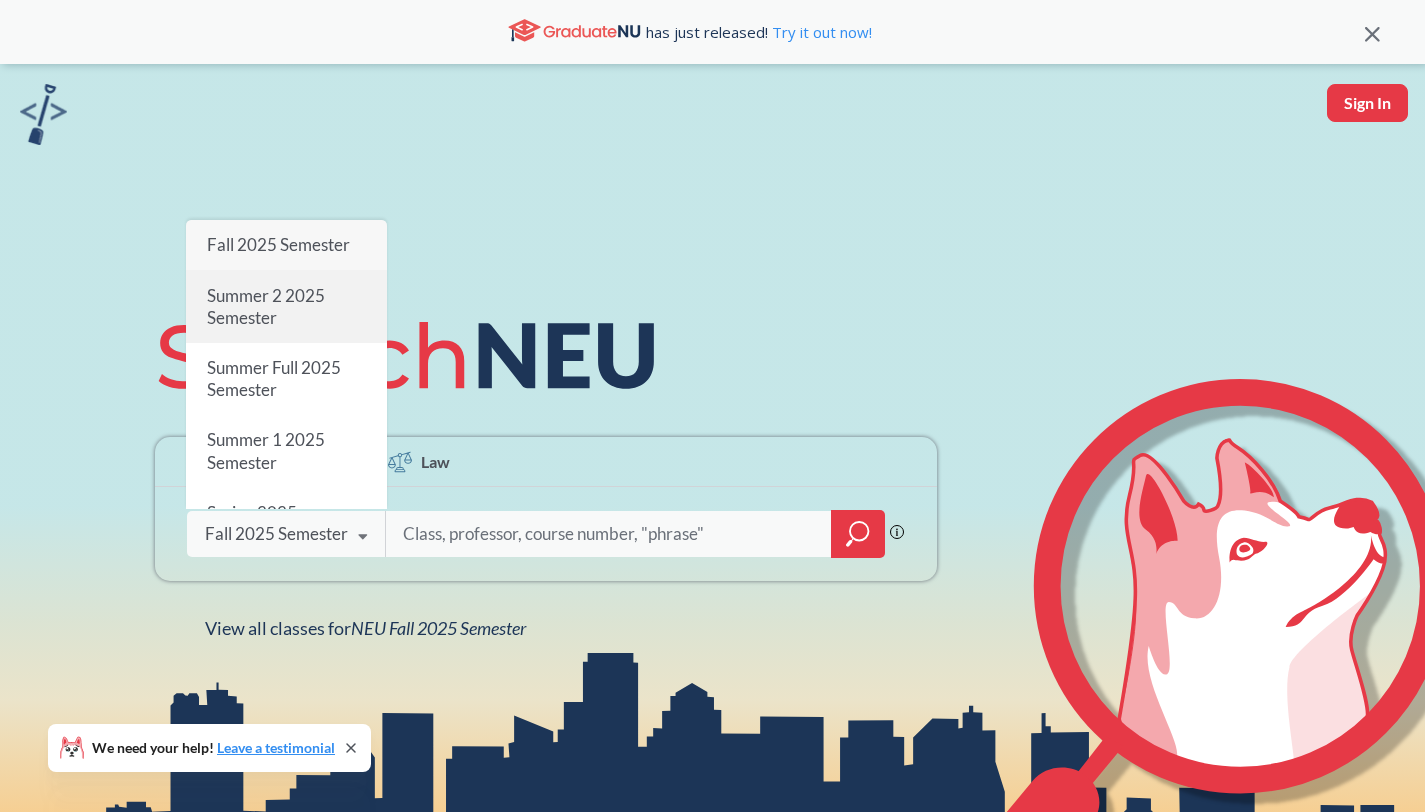 click on "Summer 2 2025 Semester" at bounding box center [286, 307] 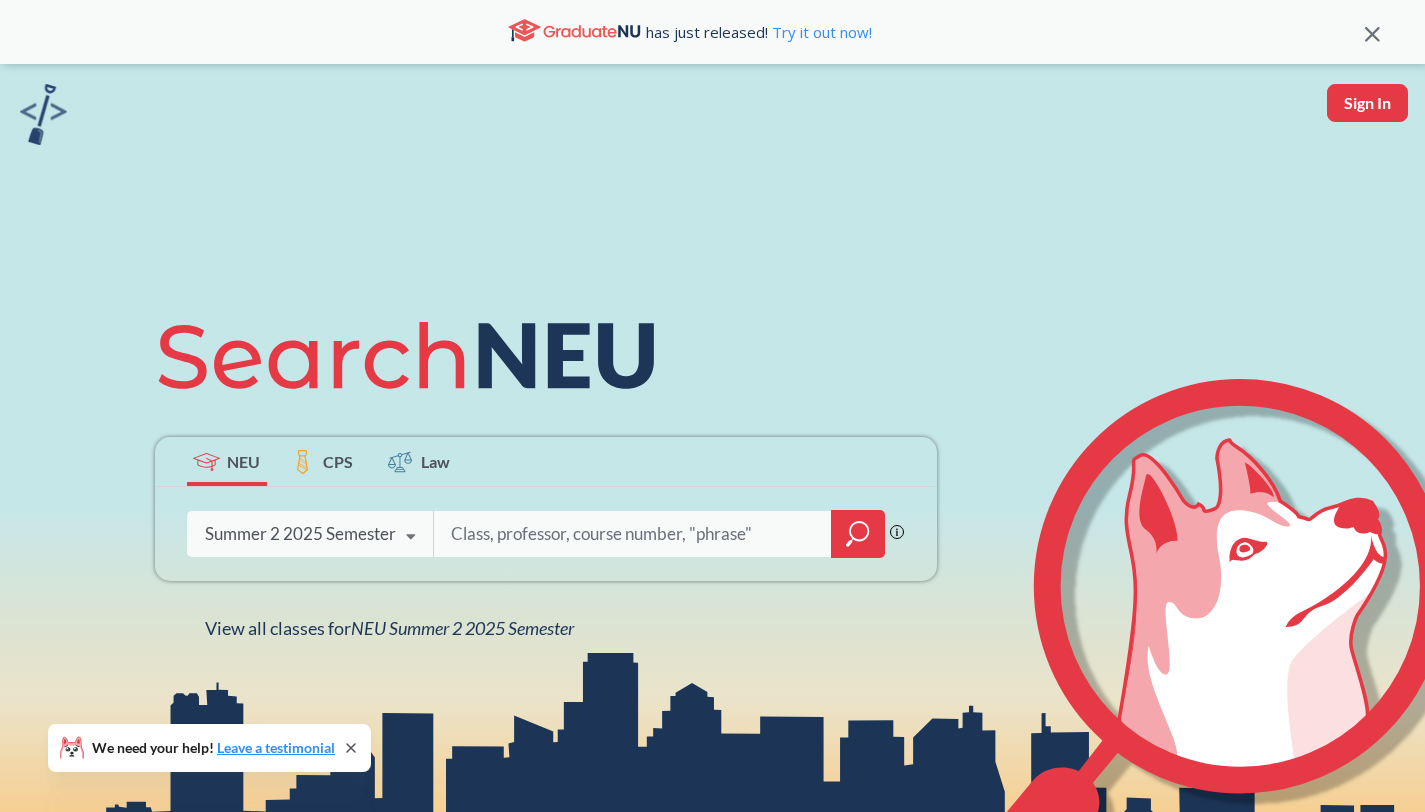 click 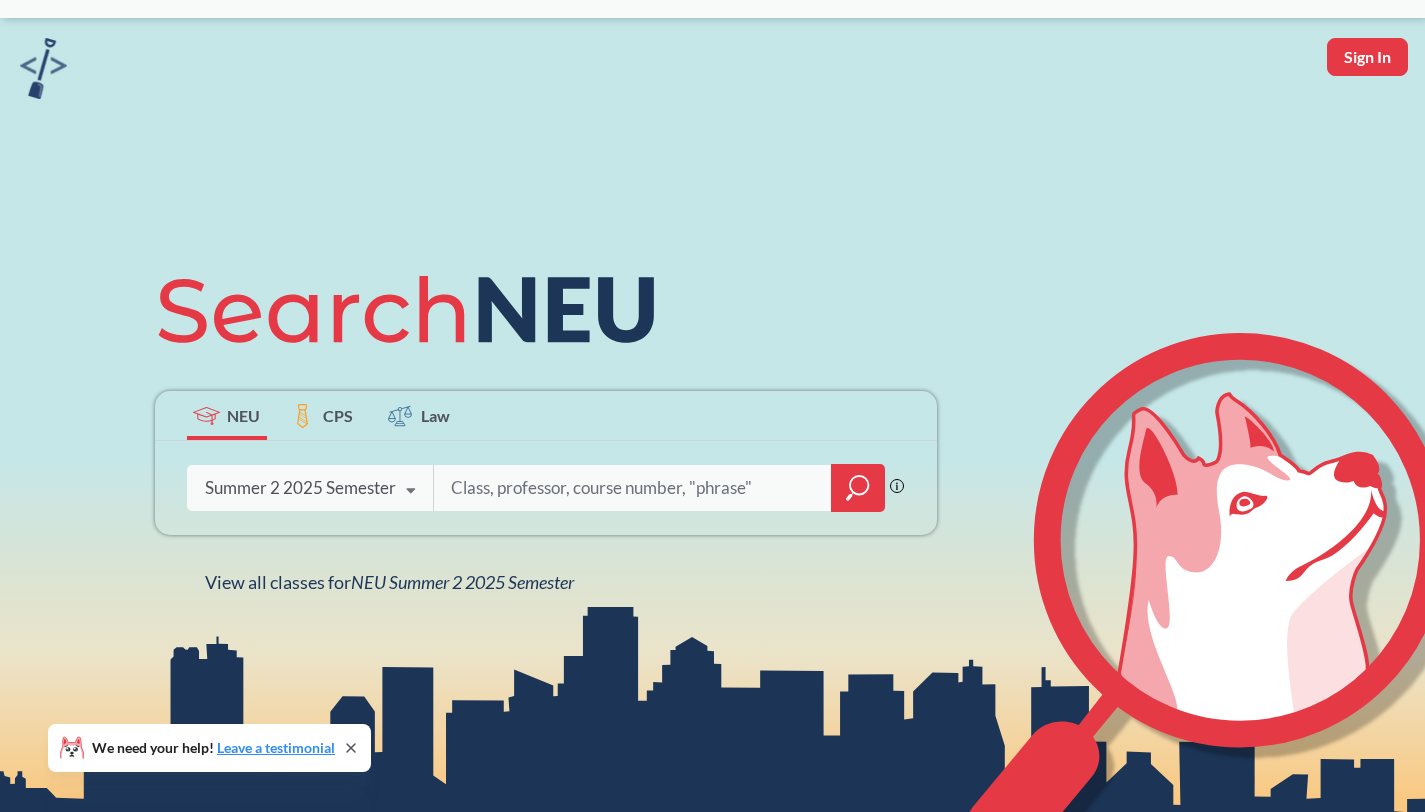 scroll, scrollTop: 54, scrollLeft: 0, axis: vertical 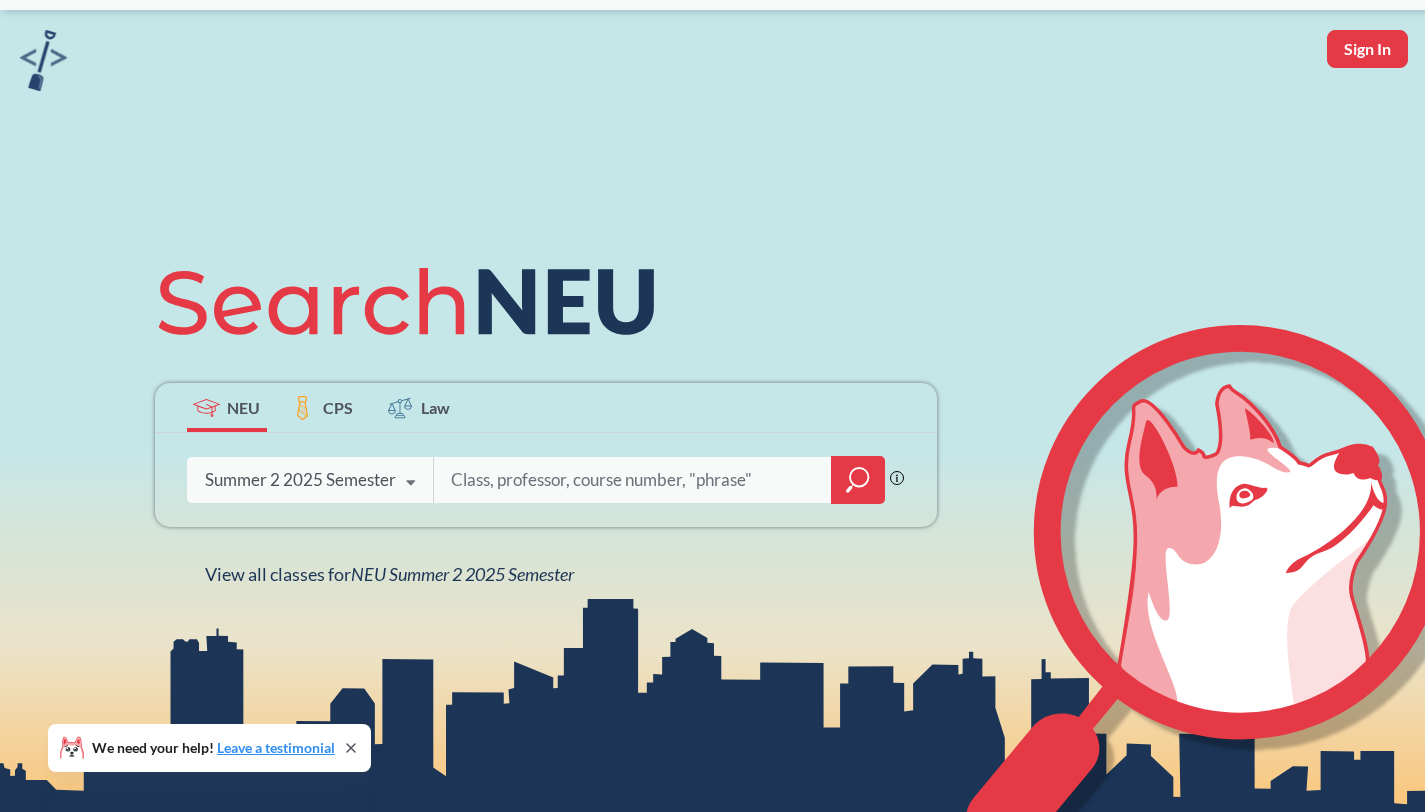 click at bounding box center (411, 483) 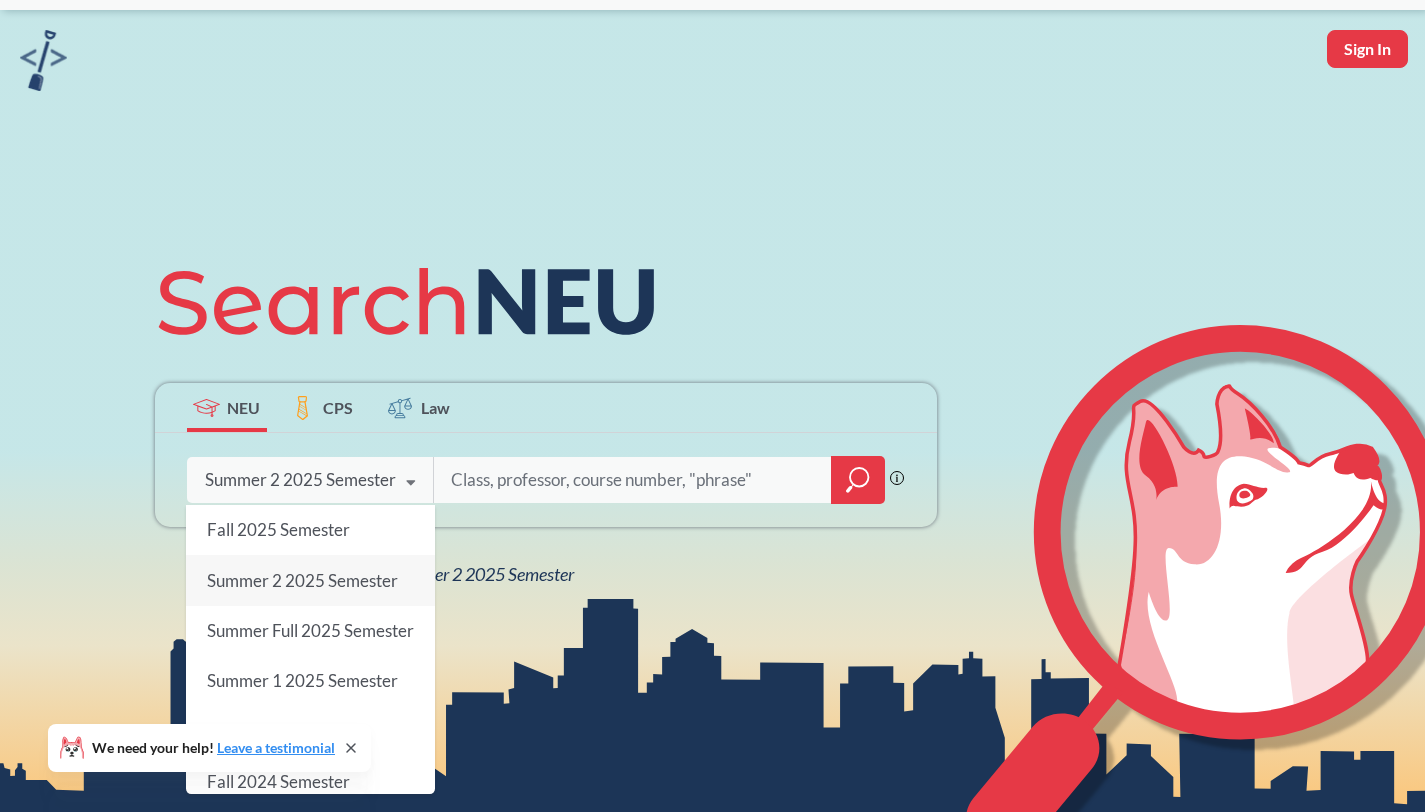 scroll, scrollTop: 0, scrollLeft: 0, axis: both 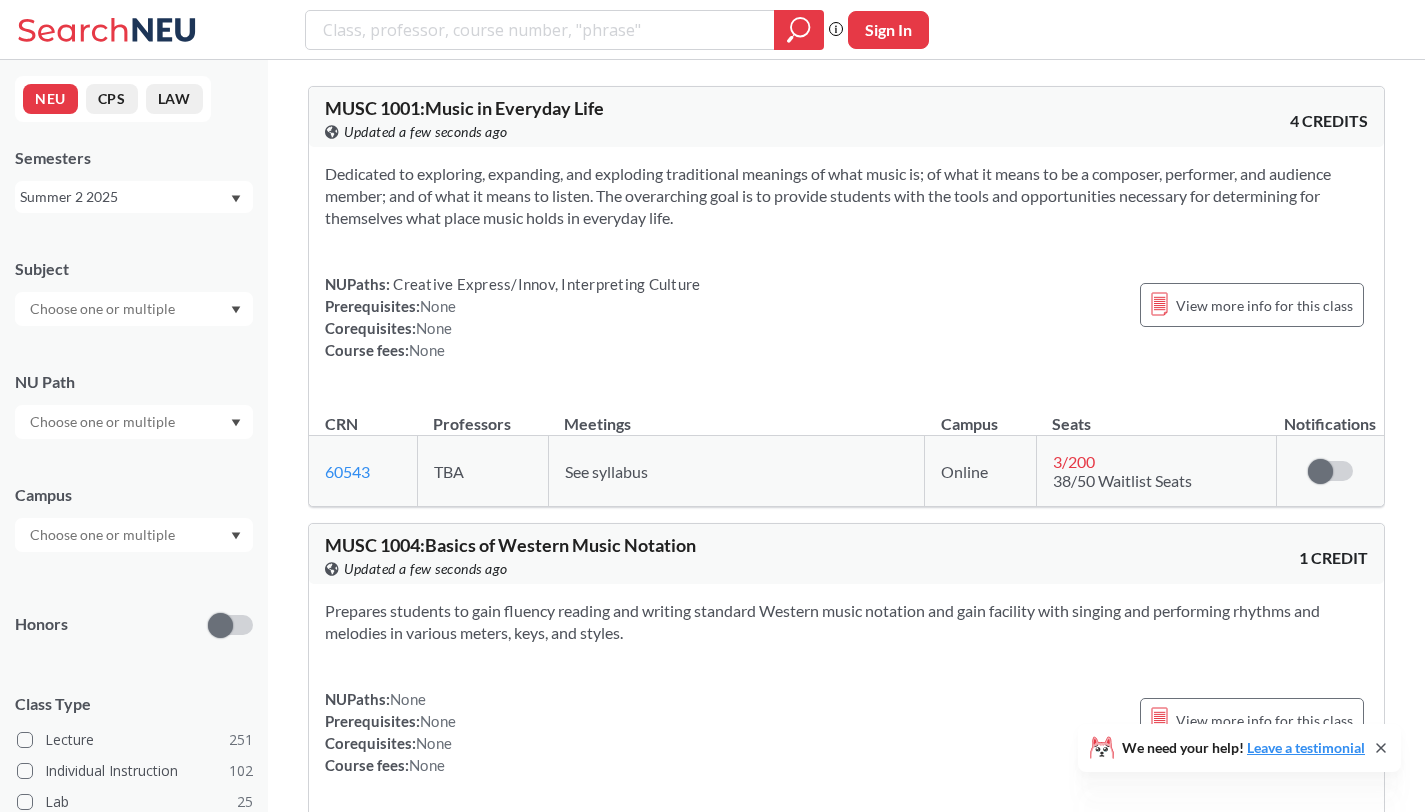 click at bounding box center (104, 535) 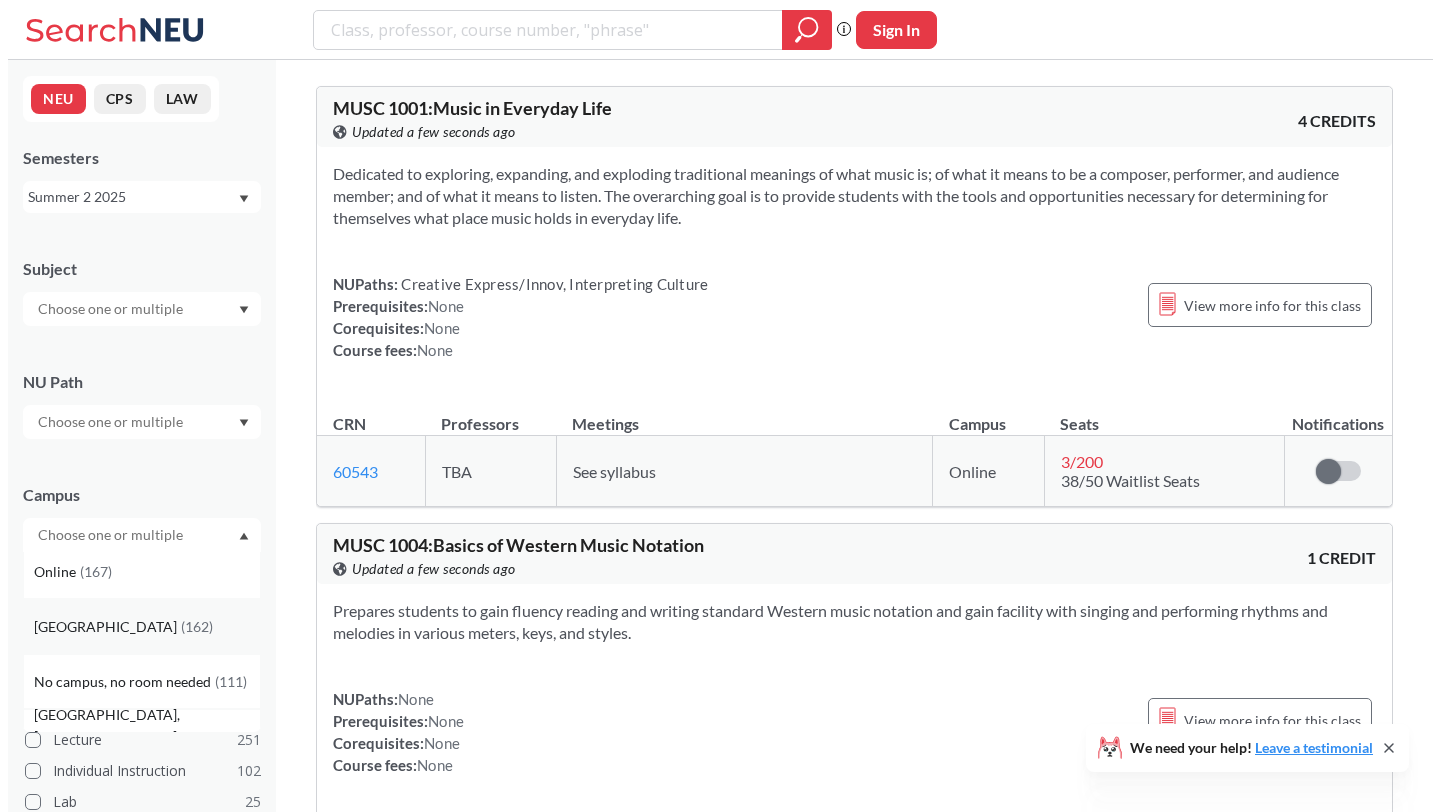 scroll, scrollTop: 9, scrollLeft: 0, axis: vertical 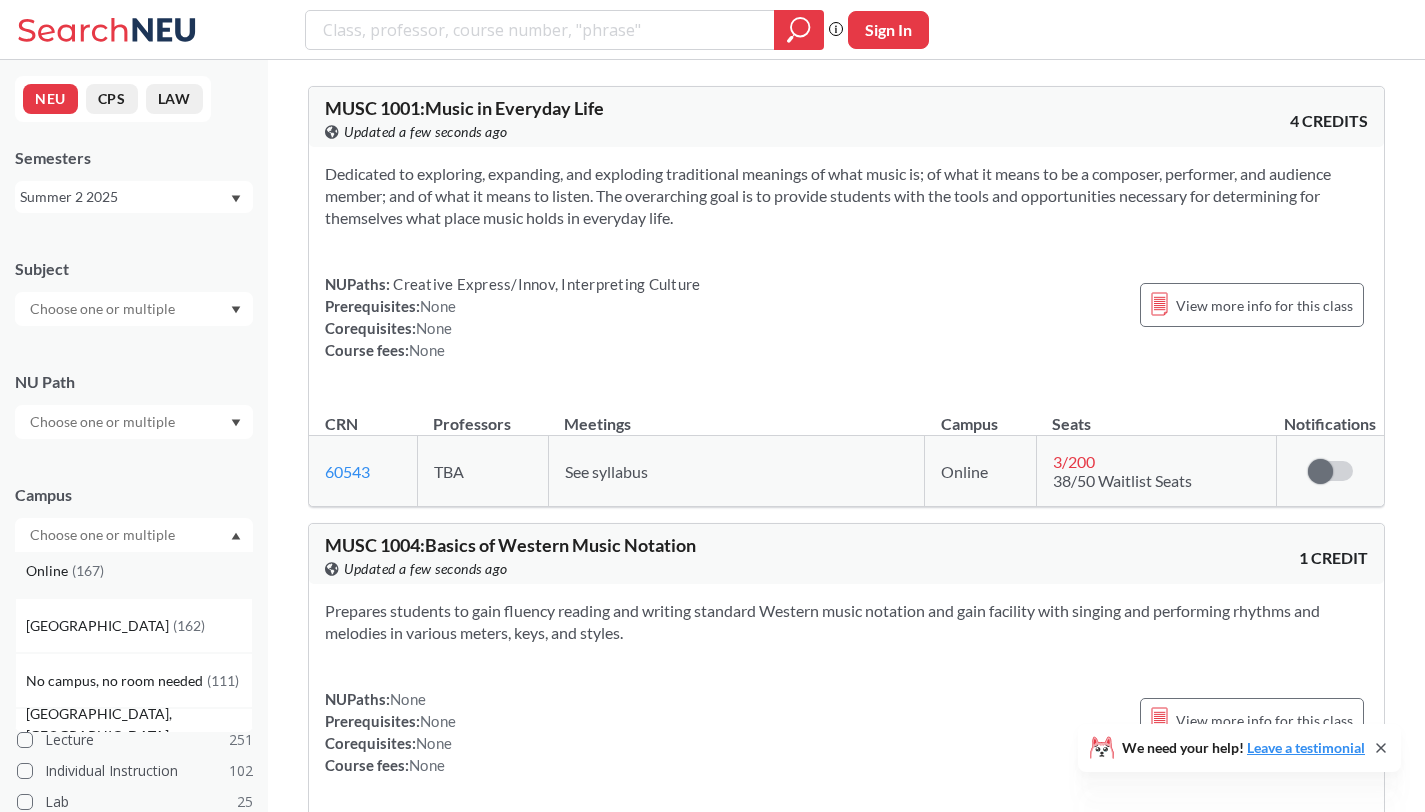 click on "Online ( 167 )" at bounding box center [139, 571] 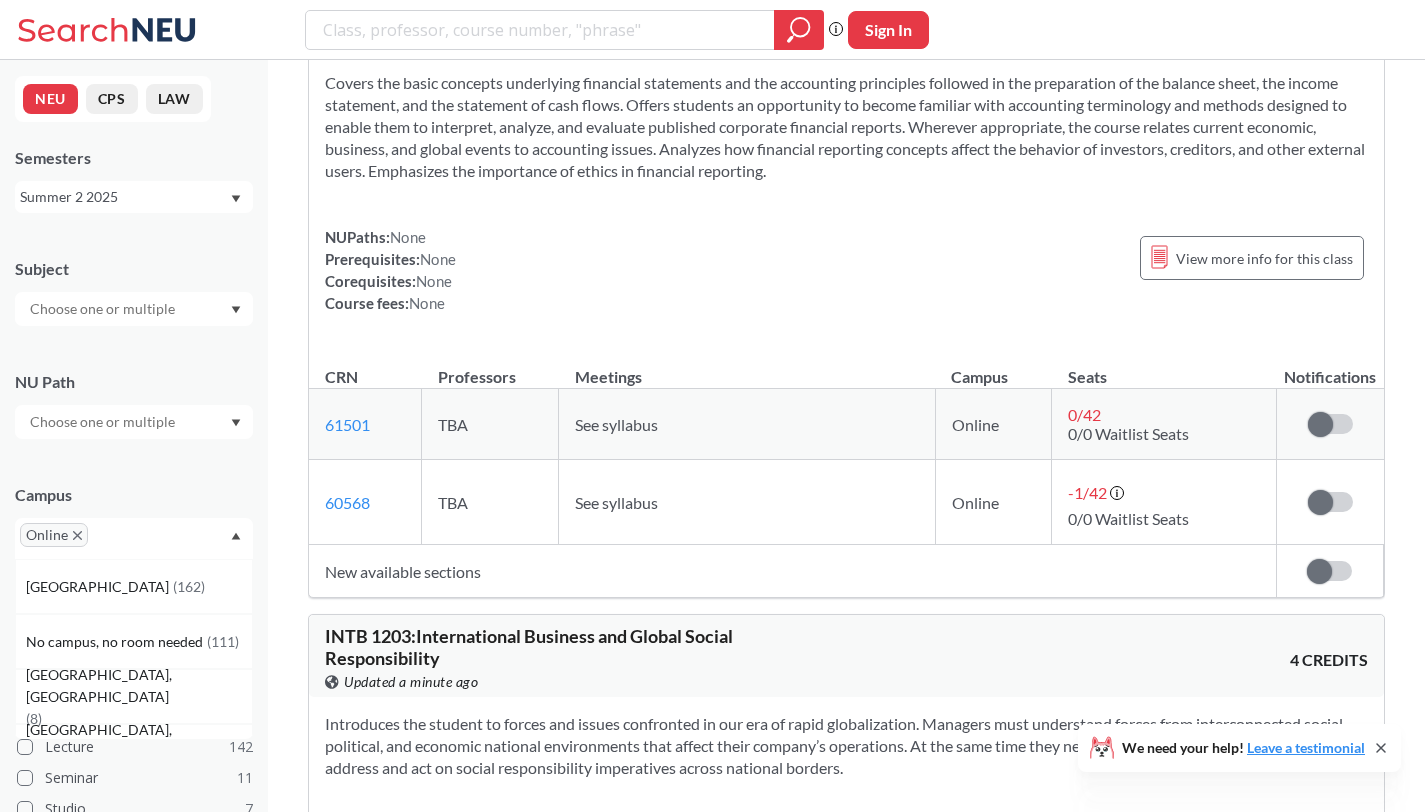 scroll, scrollTop: 10371, scrollLeft: 0, axis: vertical 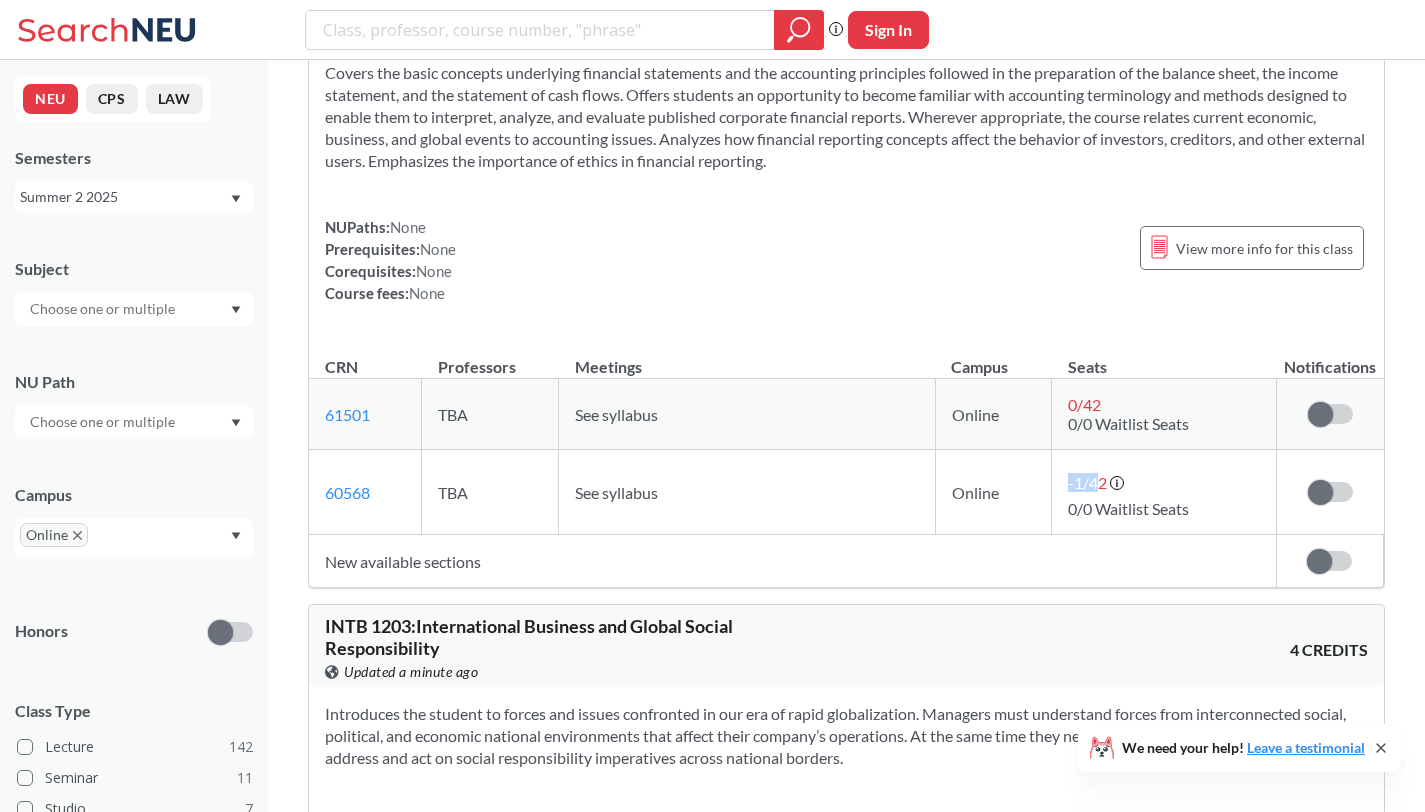 drag, startPoint x: 1065, startPoint y: 436, endPoint x: 1091, endPoint y: 436, distance: 26 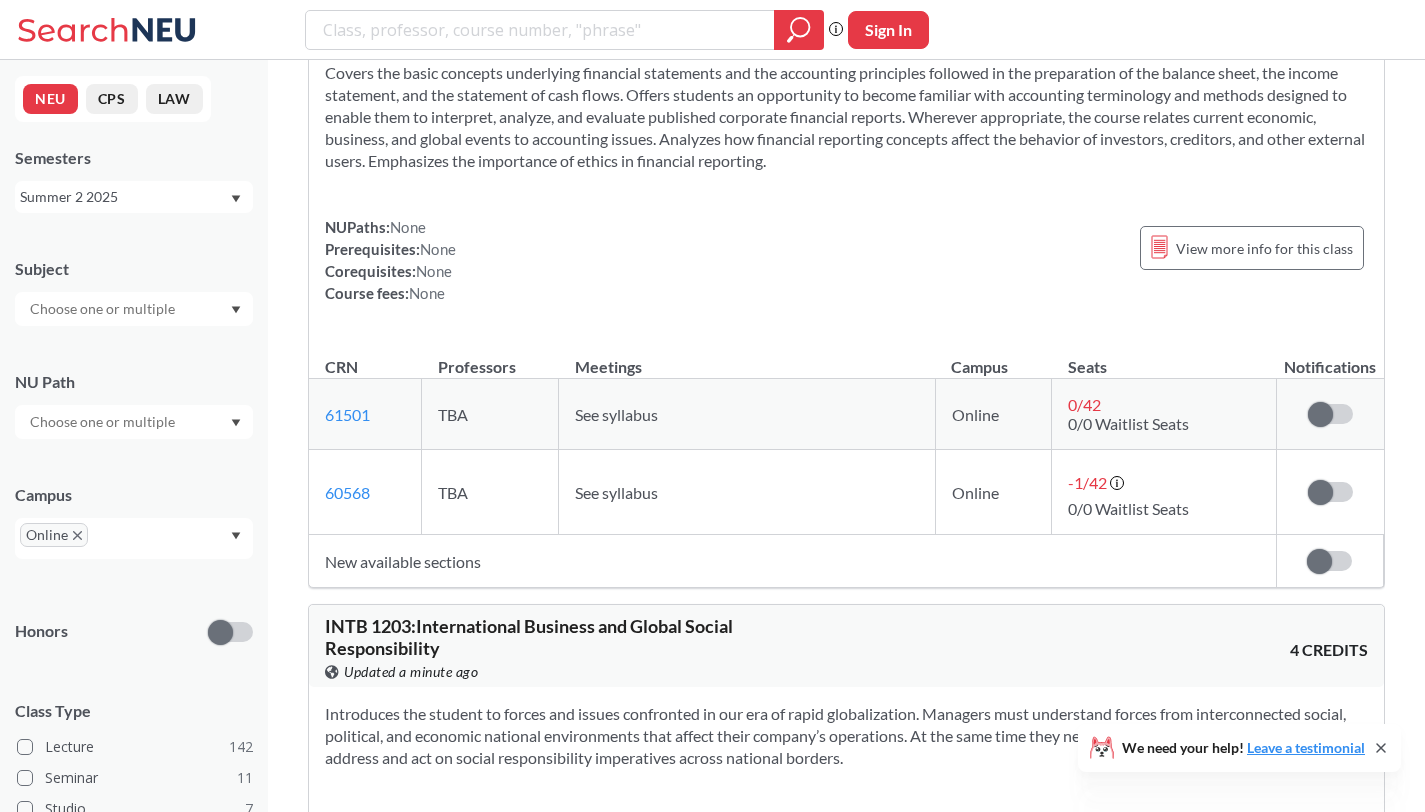 click on "INTB   1203 :  International Business and Global Social Responsibility View this course on Banner. Updated a minute ago 4 CREDITS" at bounding box center [846, 646] 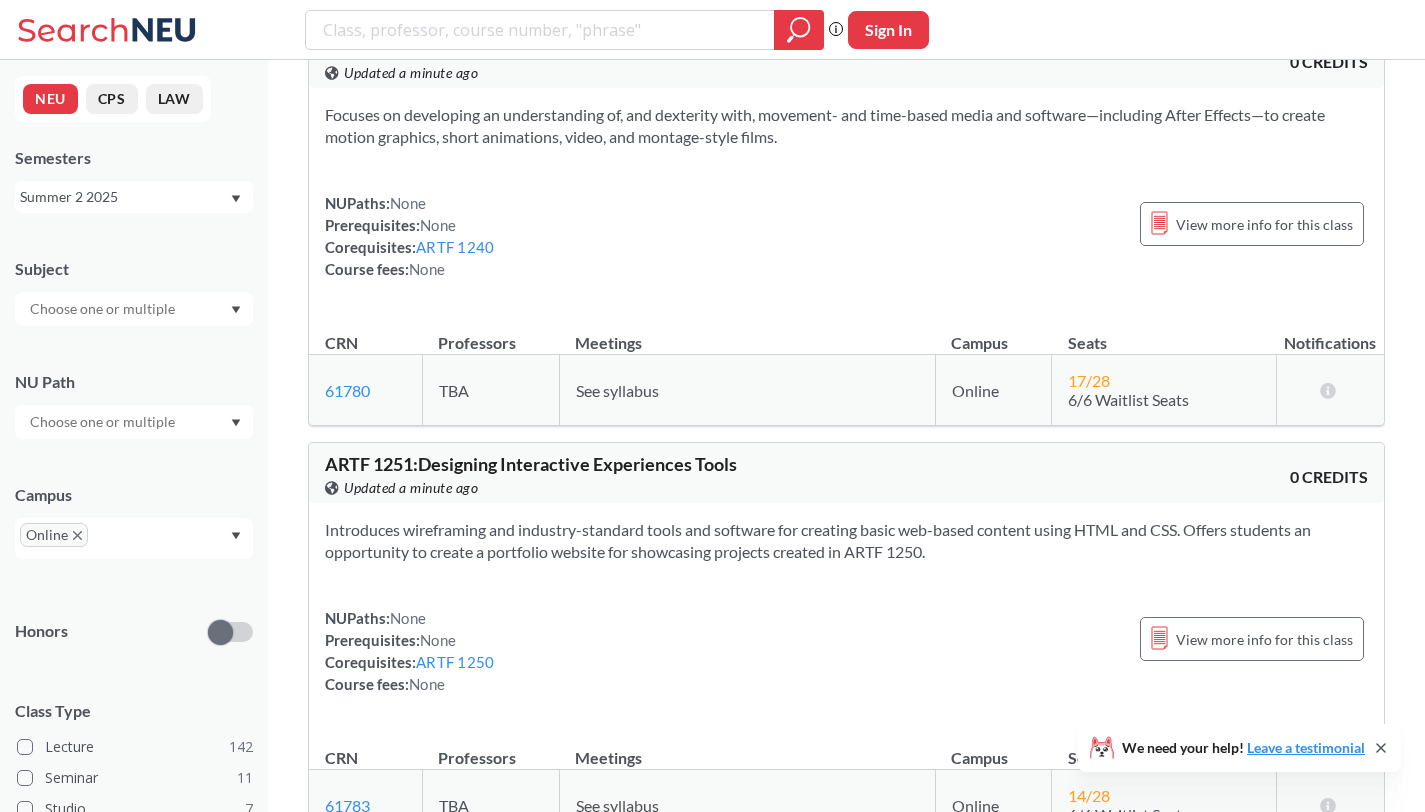 scroll, scrollTop: 14298, scrollLeft: 0, axis: vertical 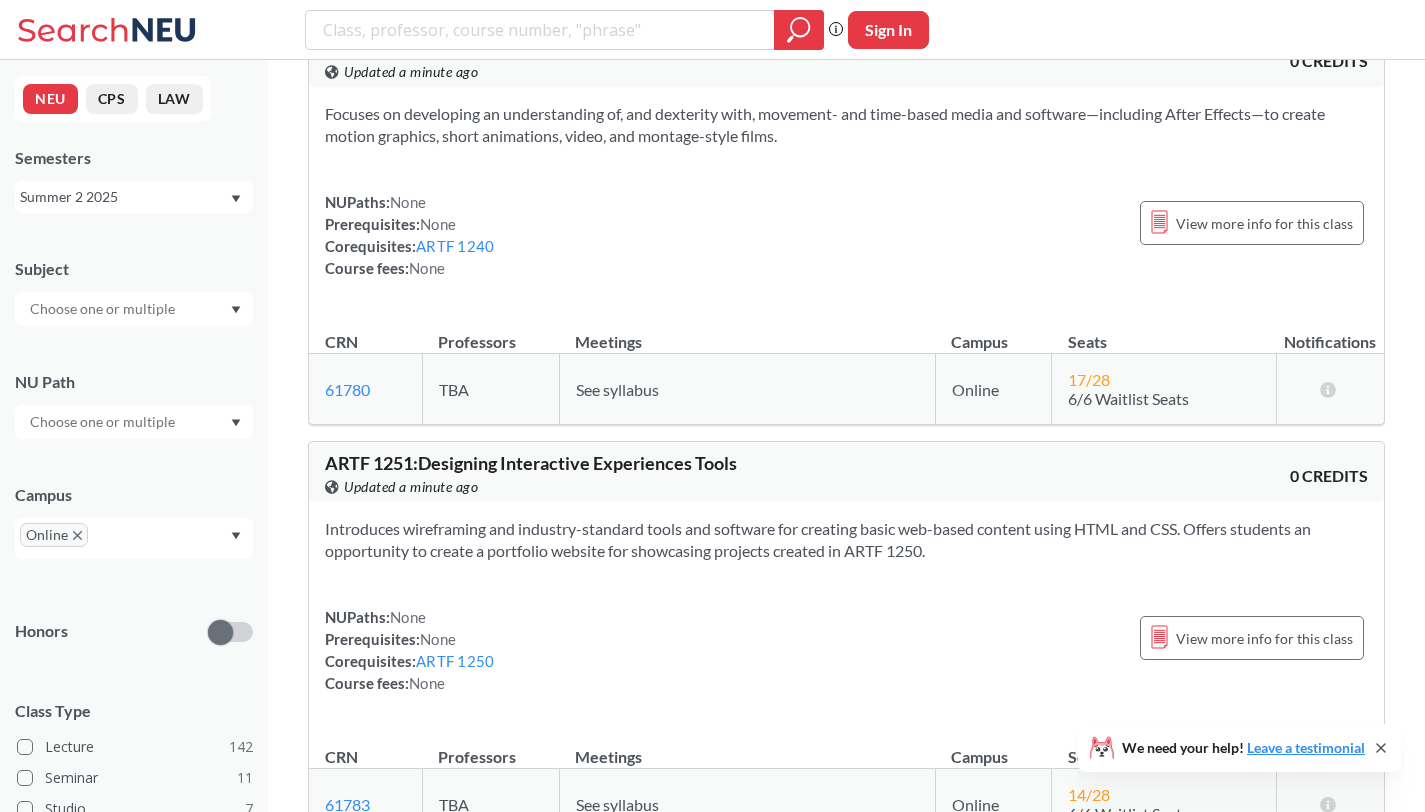click at bounding box center [104, 309] 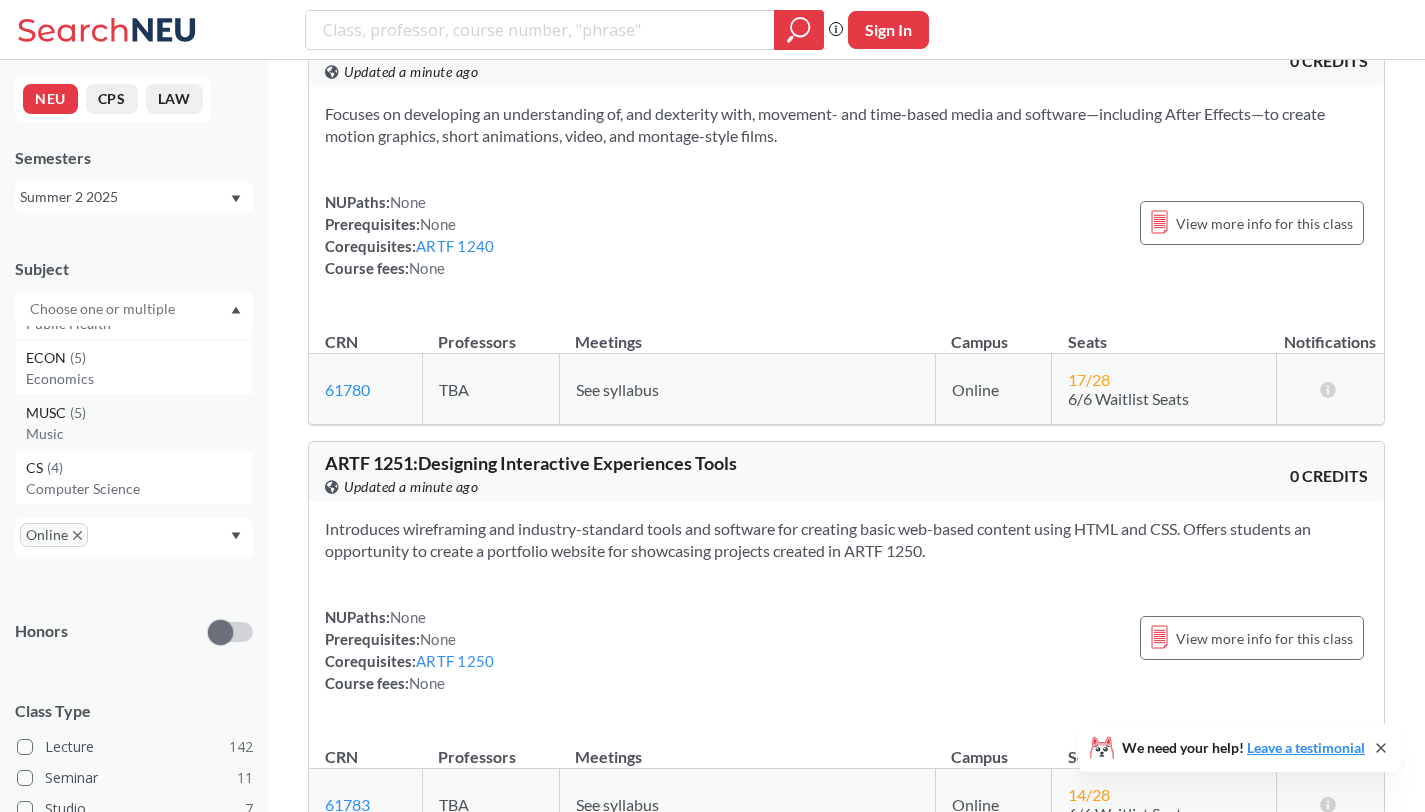 scroll, scrollTop: 0, scrollLeft: 0, axis: both 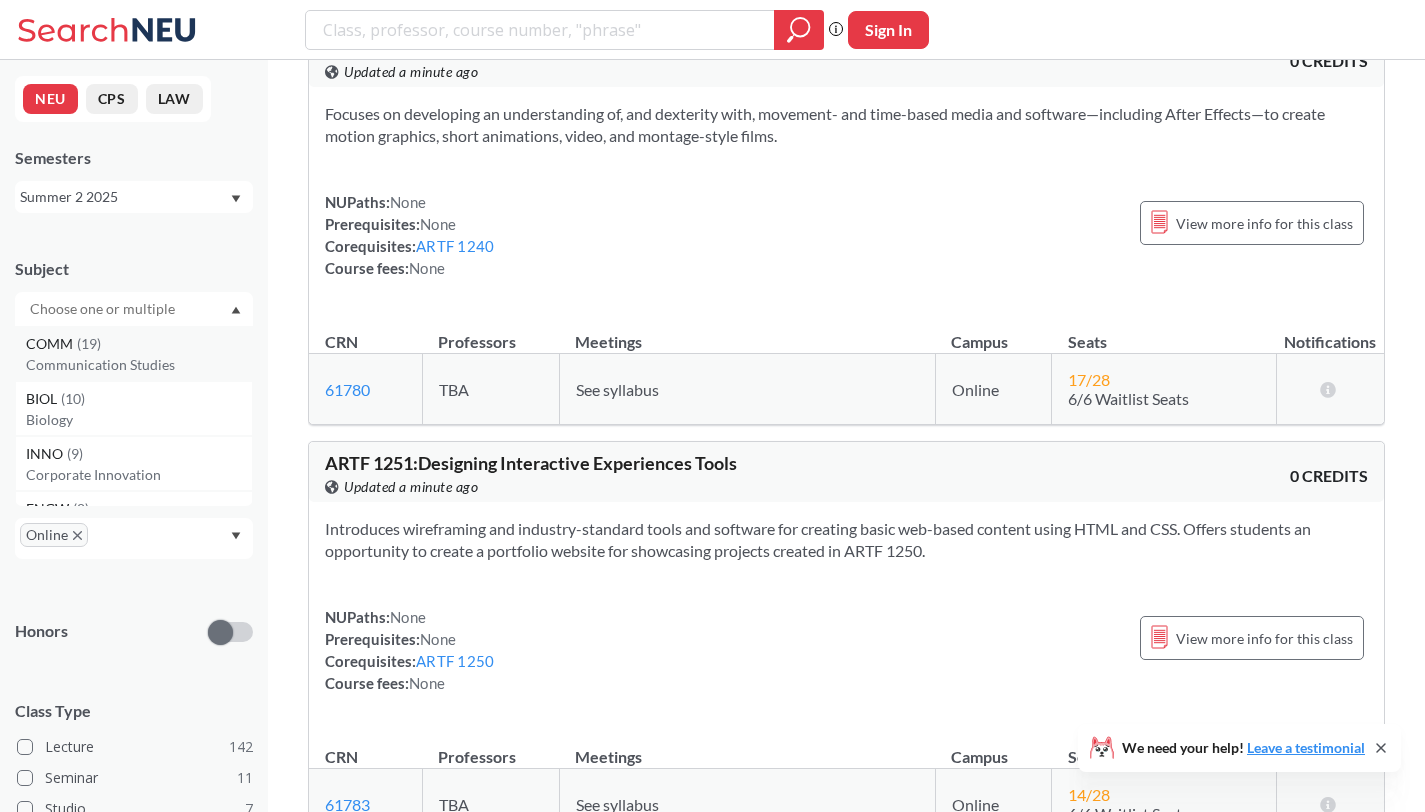 click on "COMM ( 19 )" at bounding box center (139, 344) 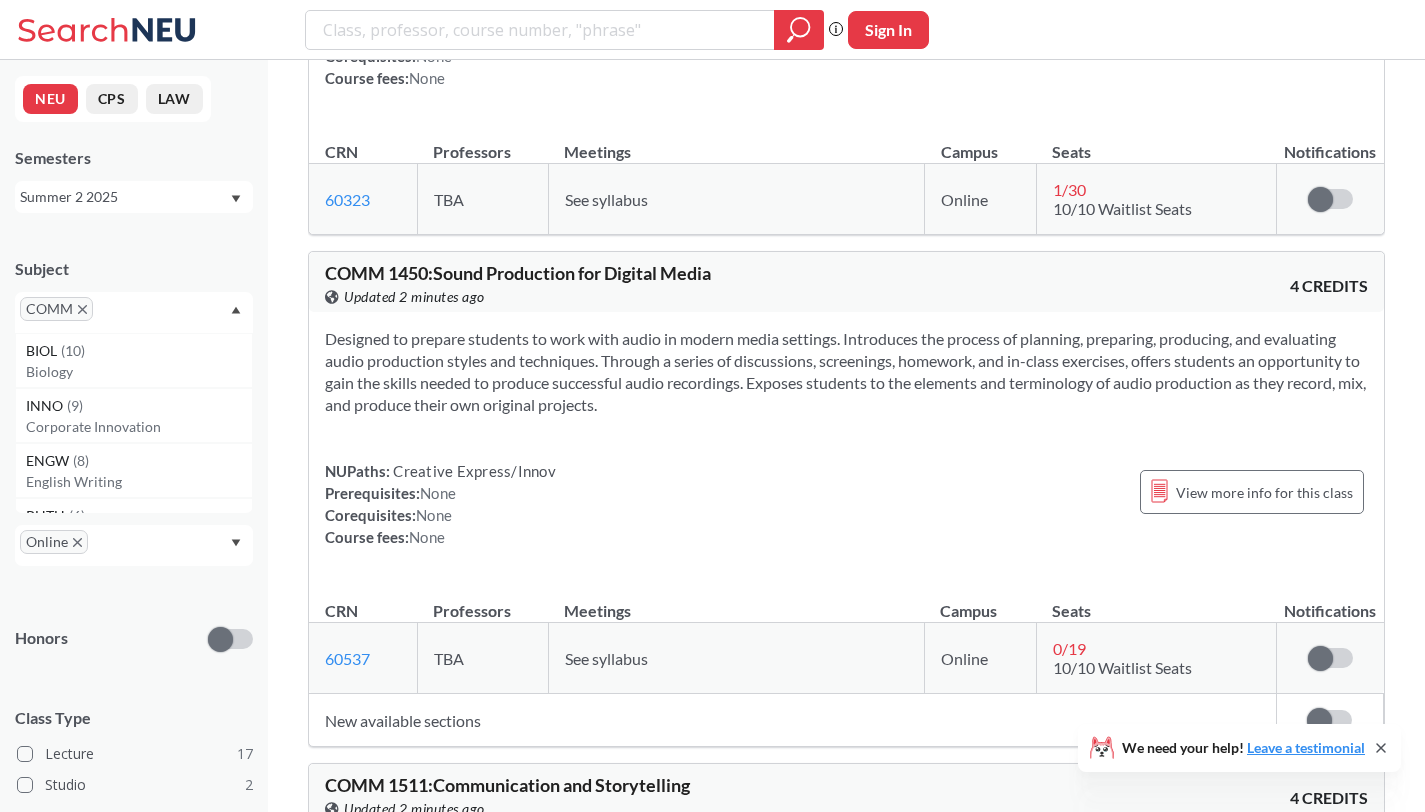 scroll, scrollTop: 3179, scrollLeft: 0, axis: vertical 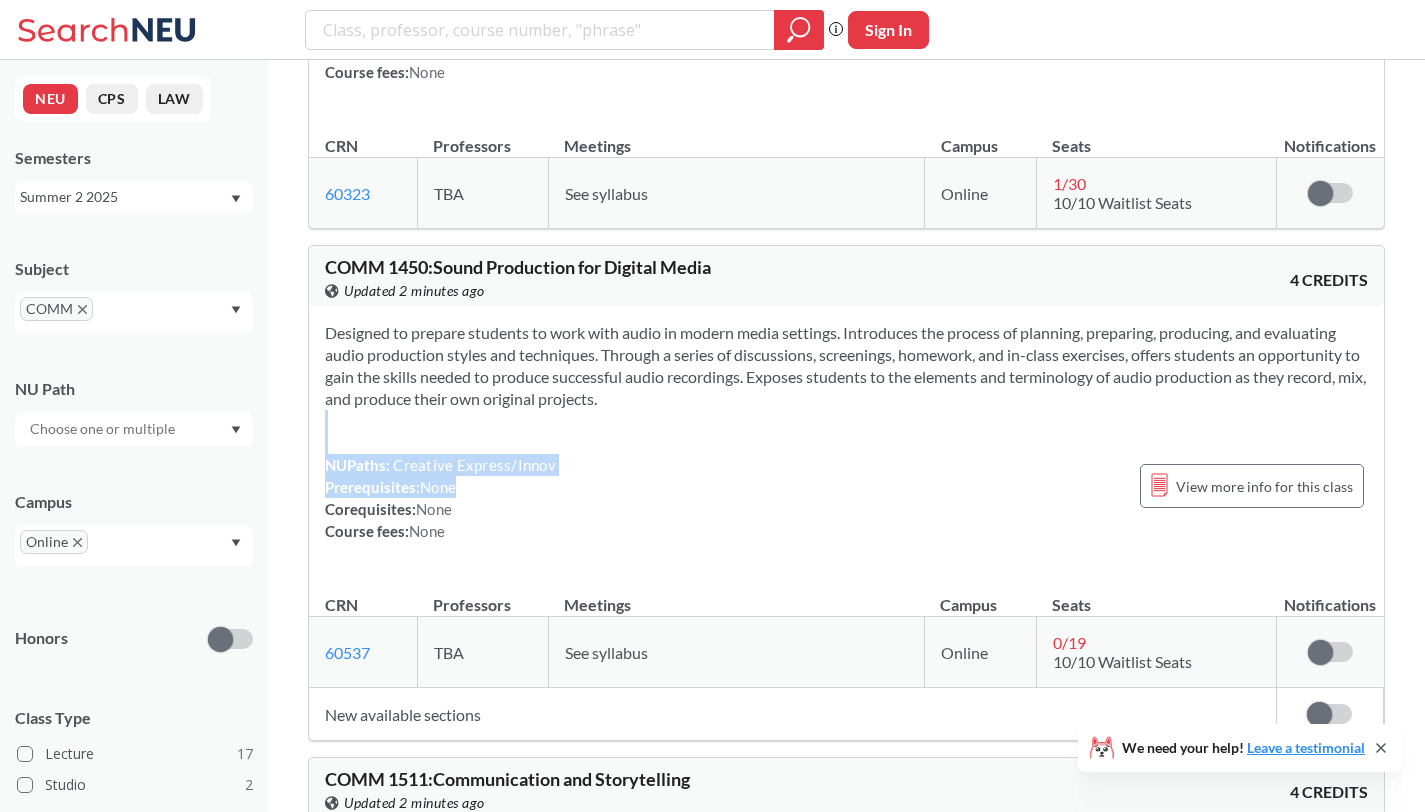 drag, startPoint x: 411, startPoint y: 452, endPoint x: 575, endPoint y: 483, distance: 166.90416 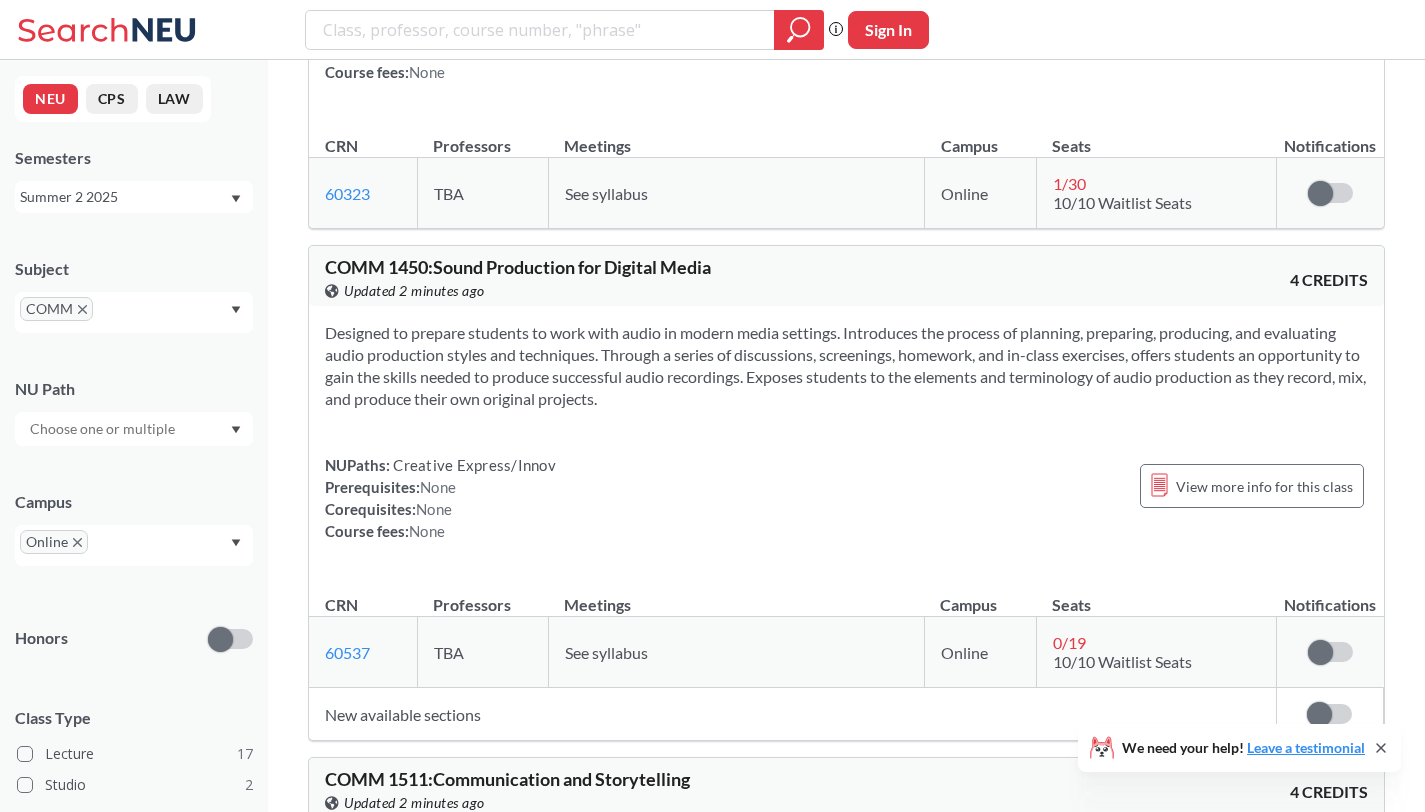 click on "NUPaths:   Creative Express/Innov Prerequisites:  None Corequisites:  None Course fees:  None View more info for this class" at bounding box center (846, 498) 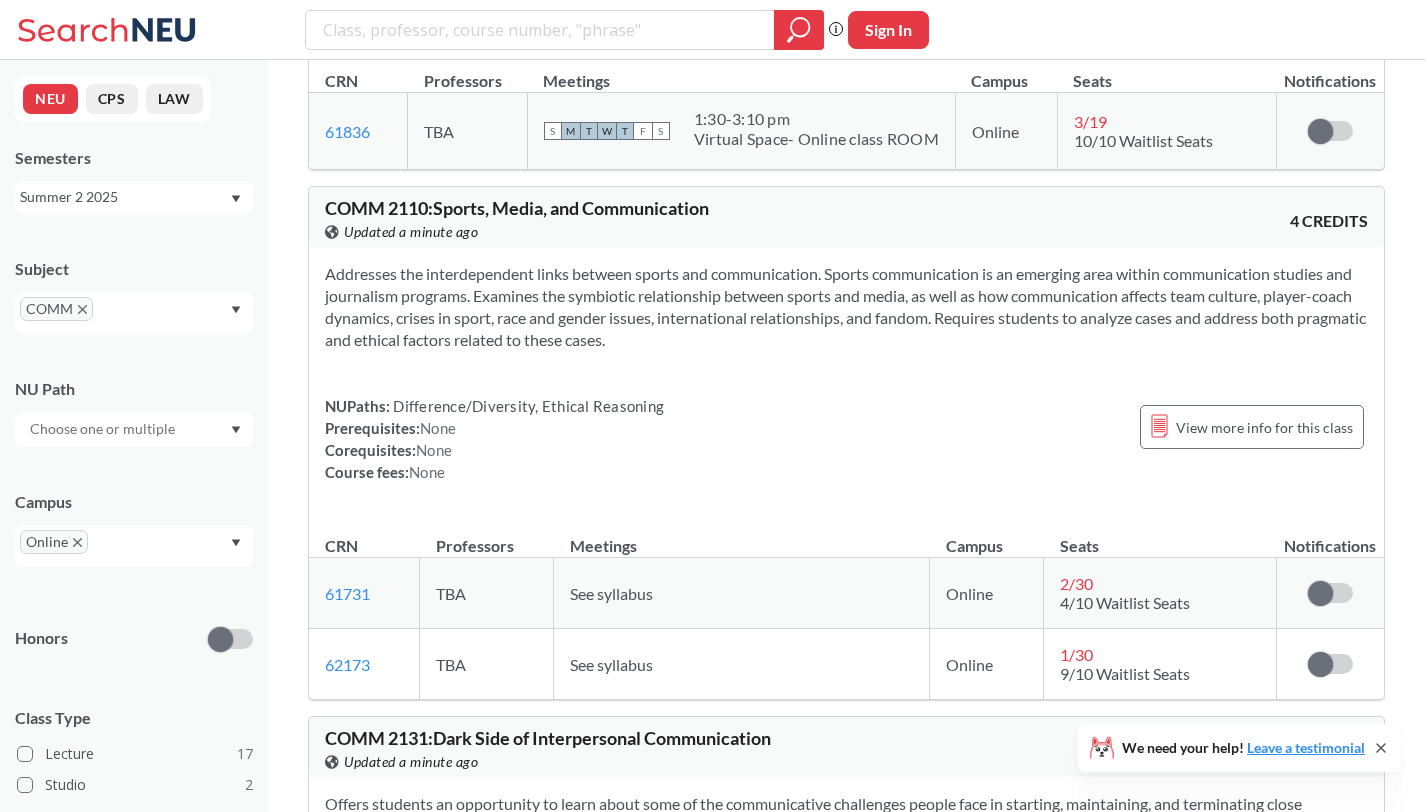 scroll, scrollTop: 6127, scrollLeft: 0, axis: vertical 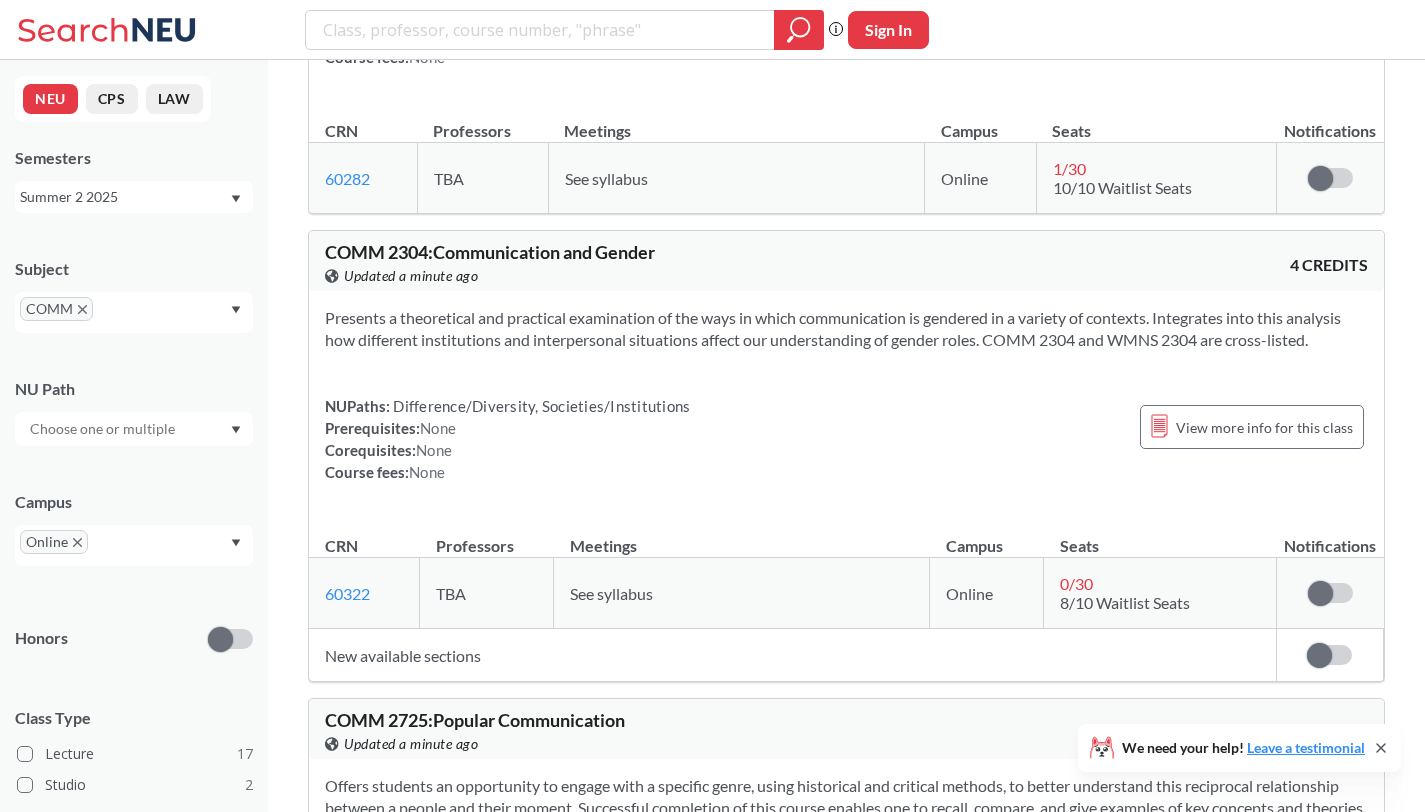click 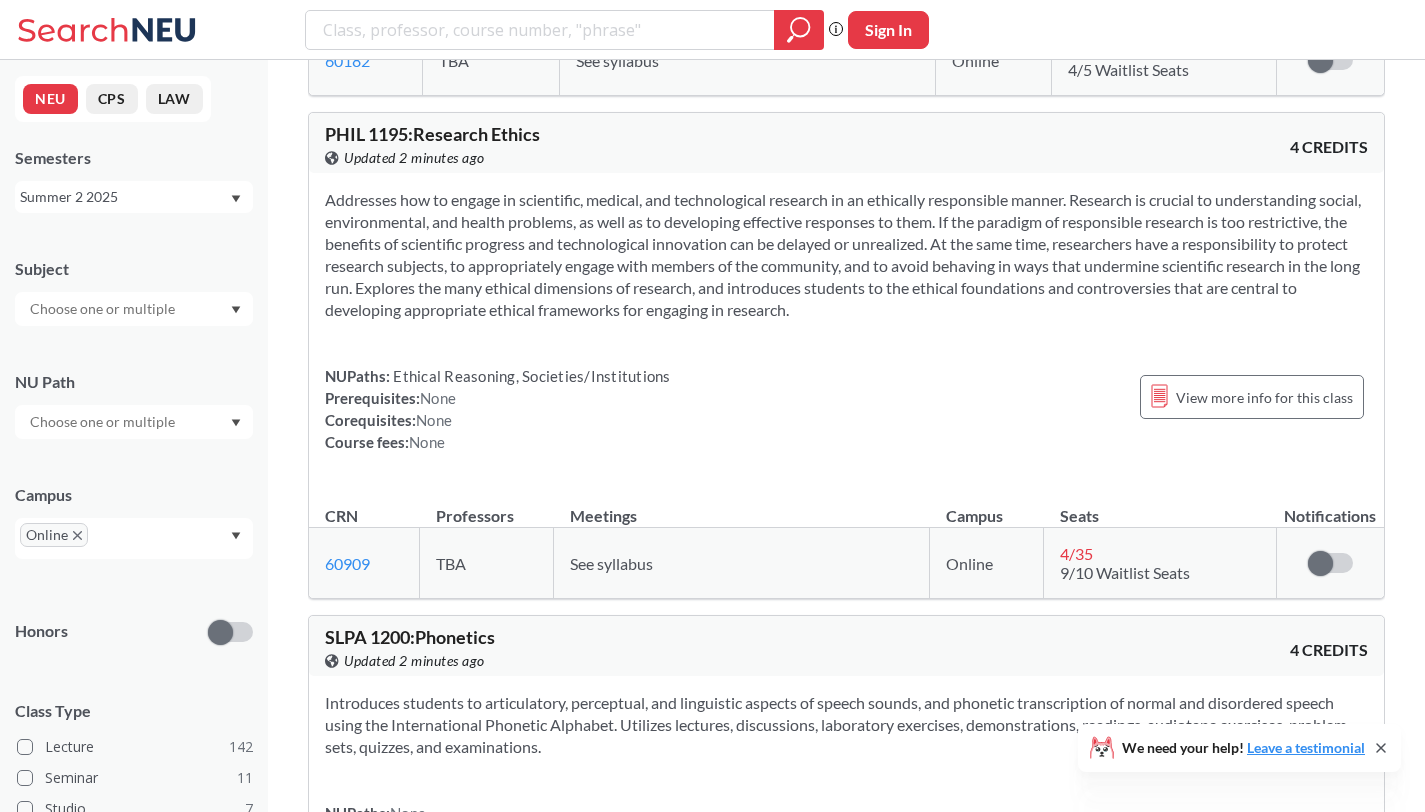scroll, scrollTop: 9330, scrollLeft: 0, axis: vertical 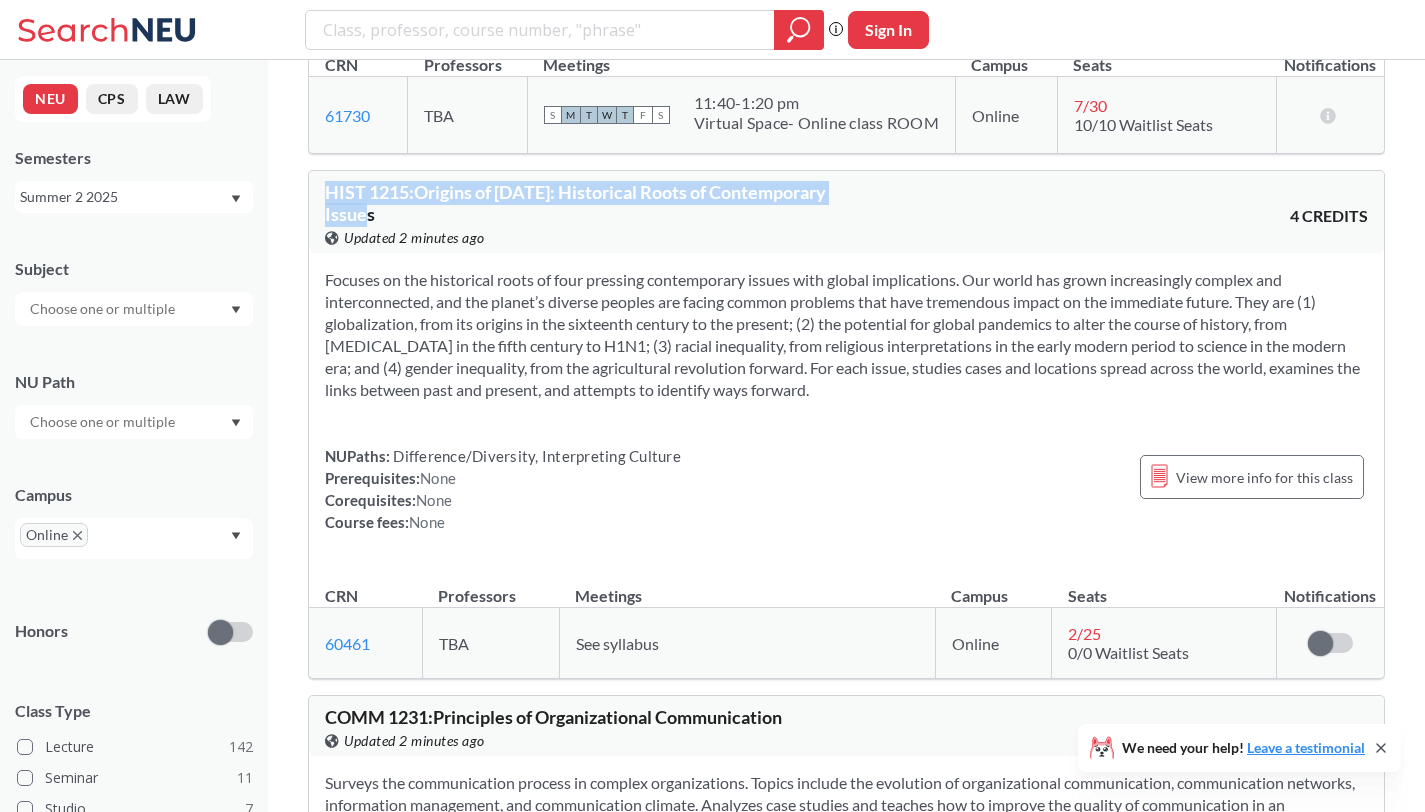 drag, startPoint x: 404, startPoint y: 175, endPoint x: 330, endPoint y: 129, distance: 87.13208 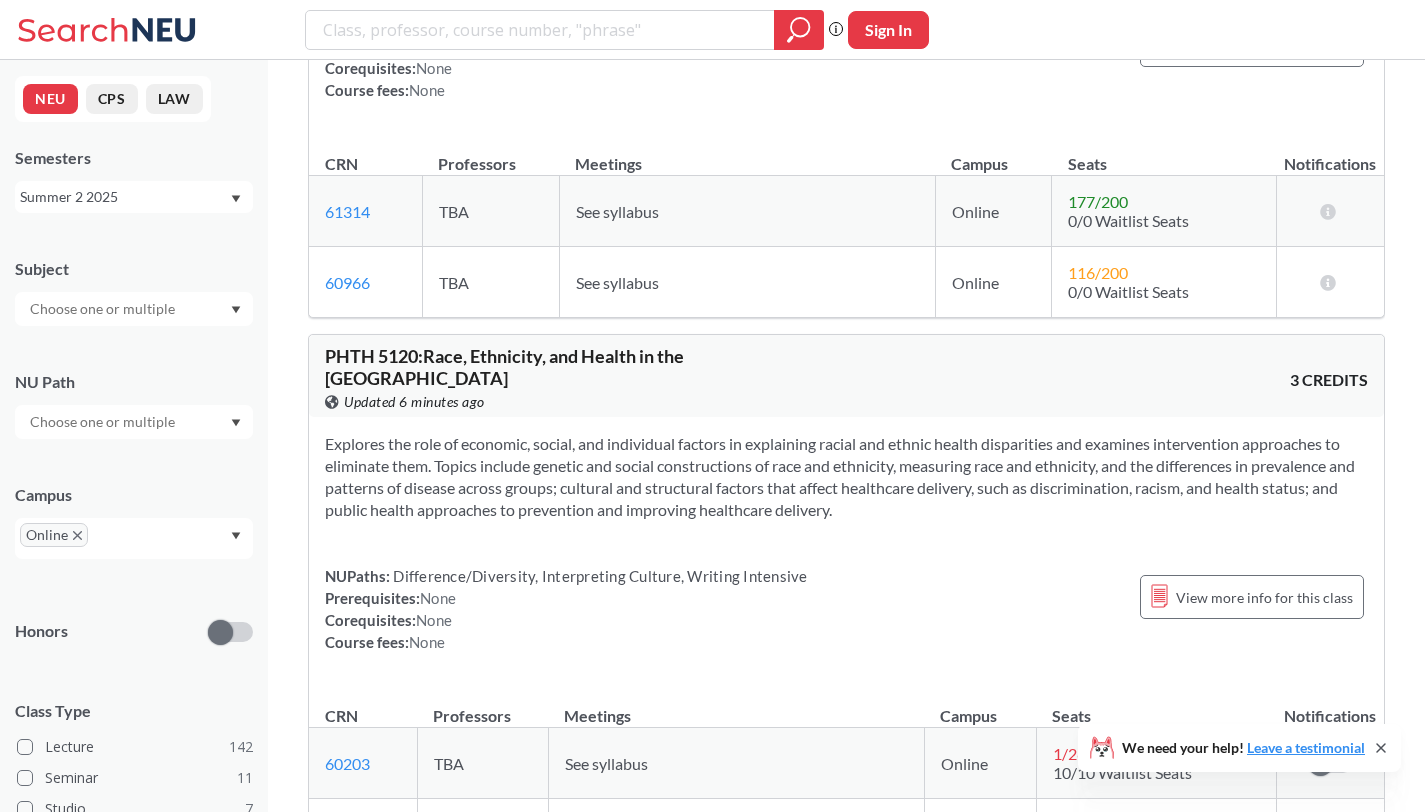 scroll, scrollTop: 23307, scrollLeft: 0, axis: vertical 